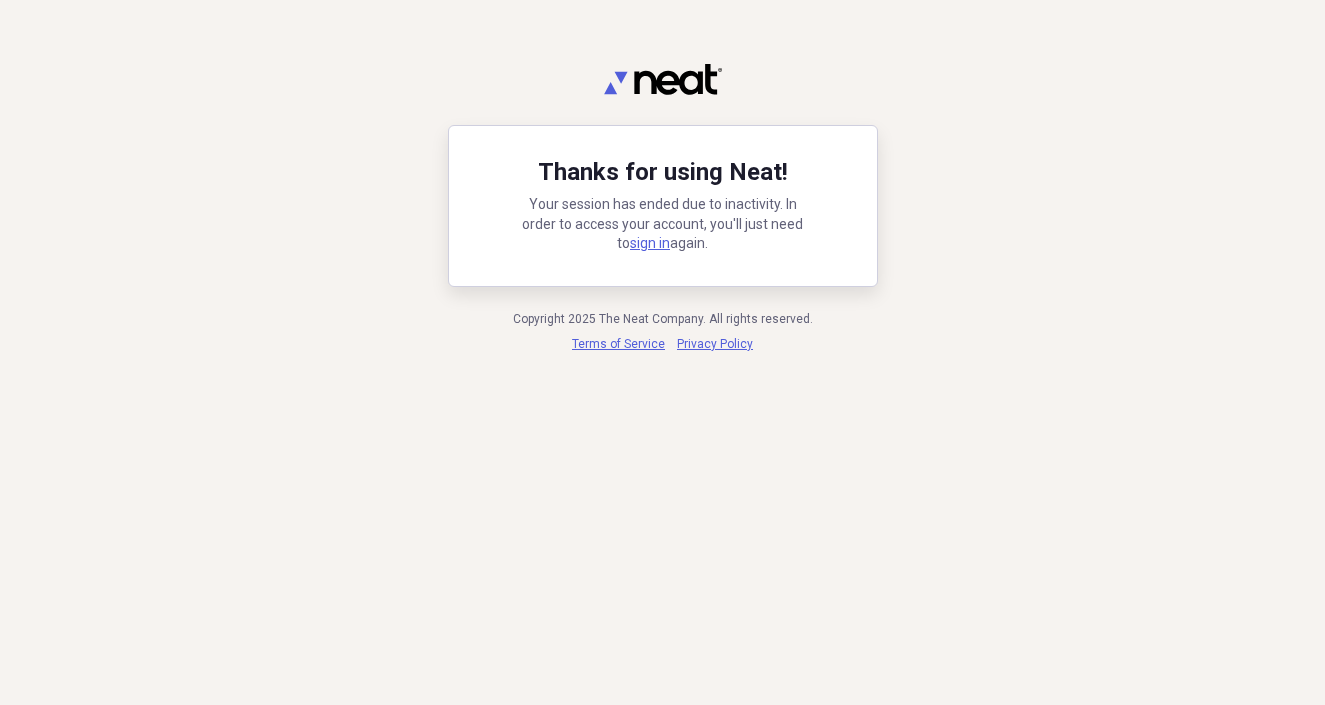 scroll, scrollTop: 0, scrollLeft: 0, axis: both 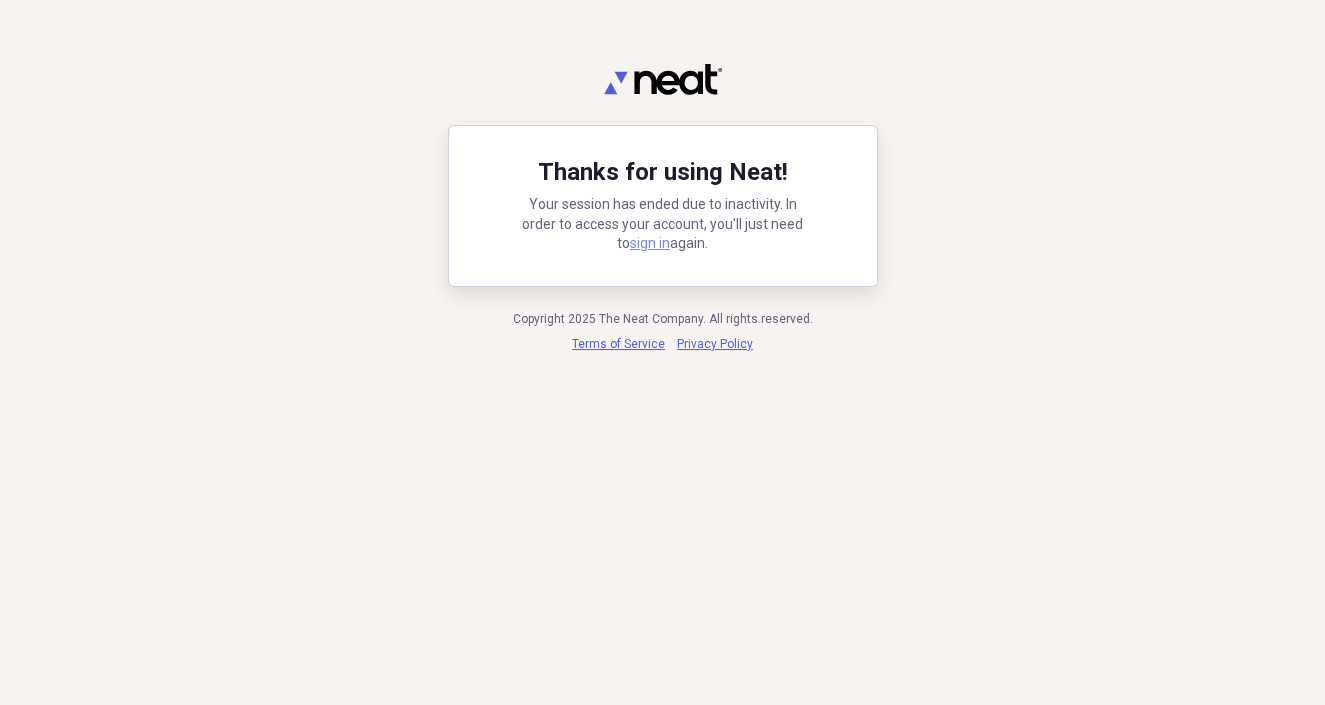 click on "sign in" at bounding box center (650, 243) 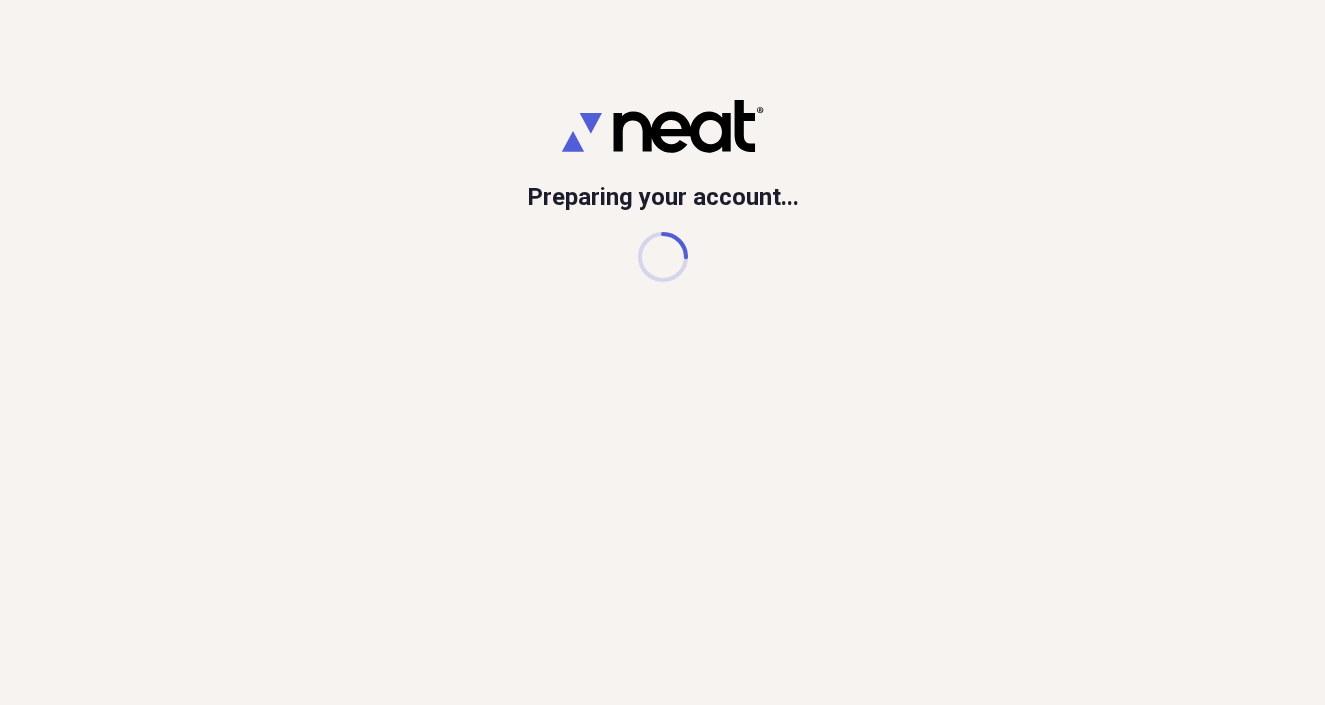 scroll, scrollTop: 0, scrollLeft: 0, axis: both 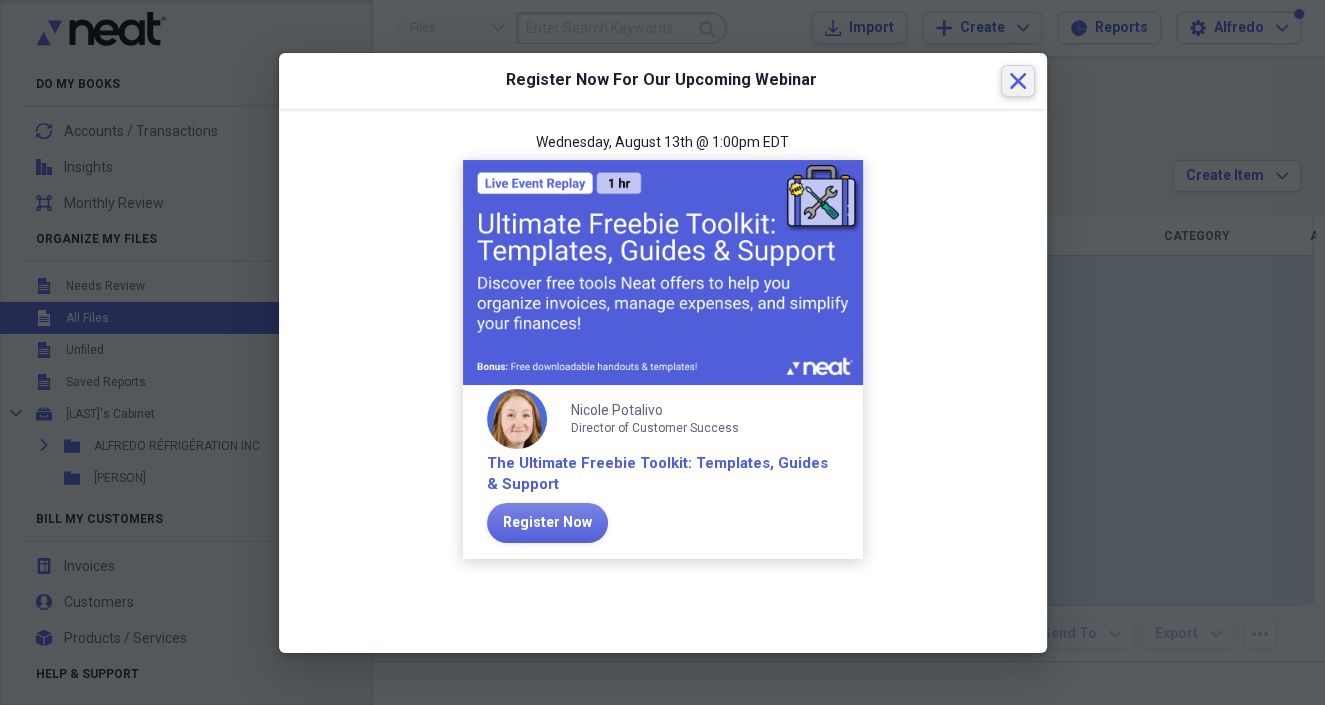 click 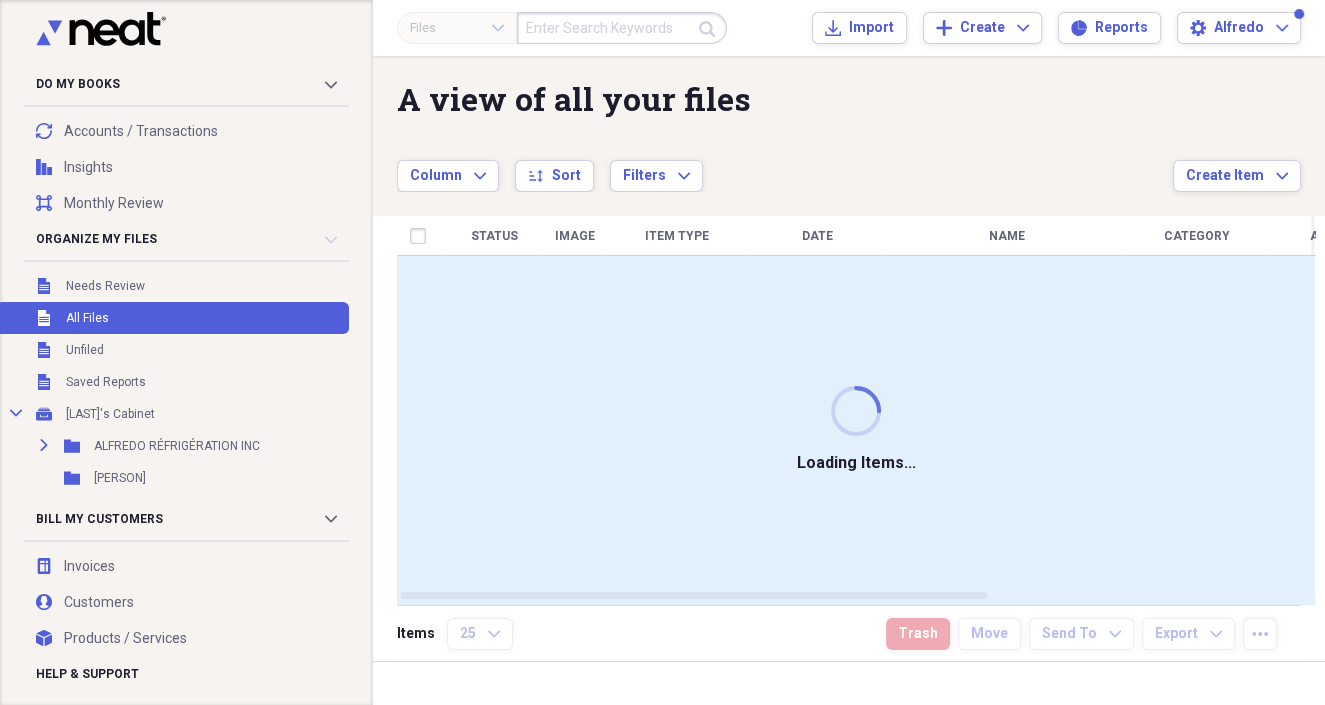 click at bounding box center [622, 28] 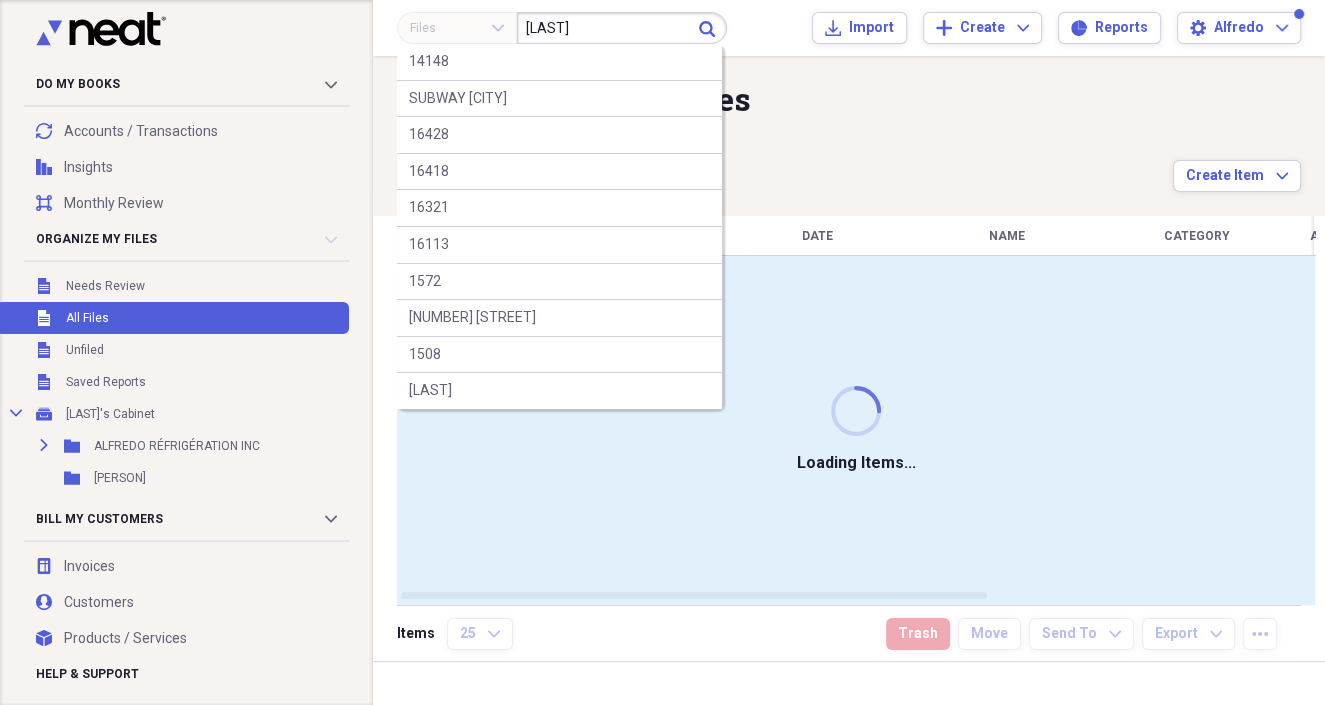 type on "[LAST]" 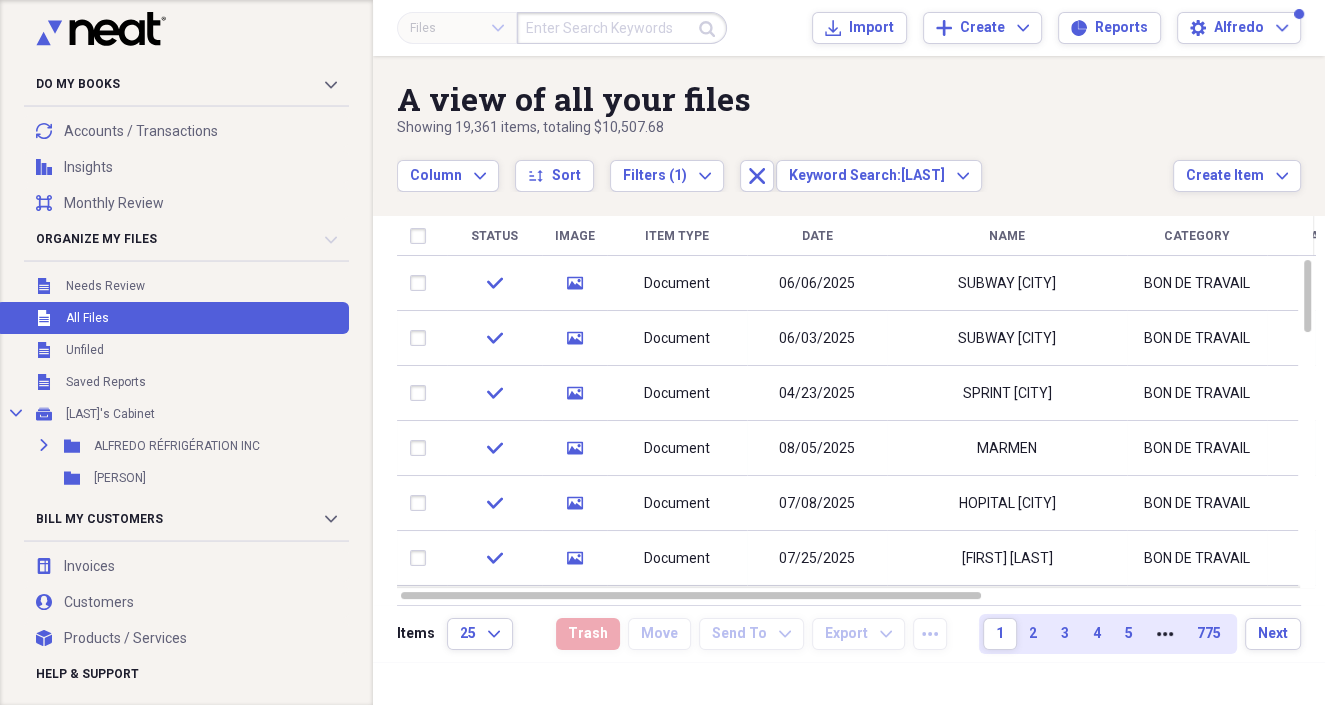 click at bounding box center [622, 28] 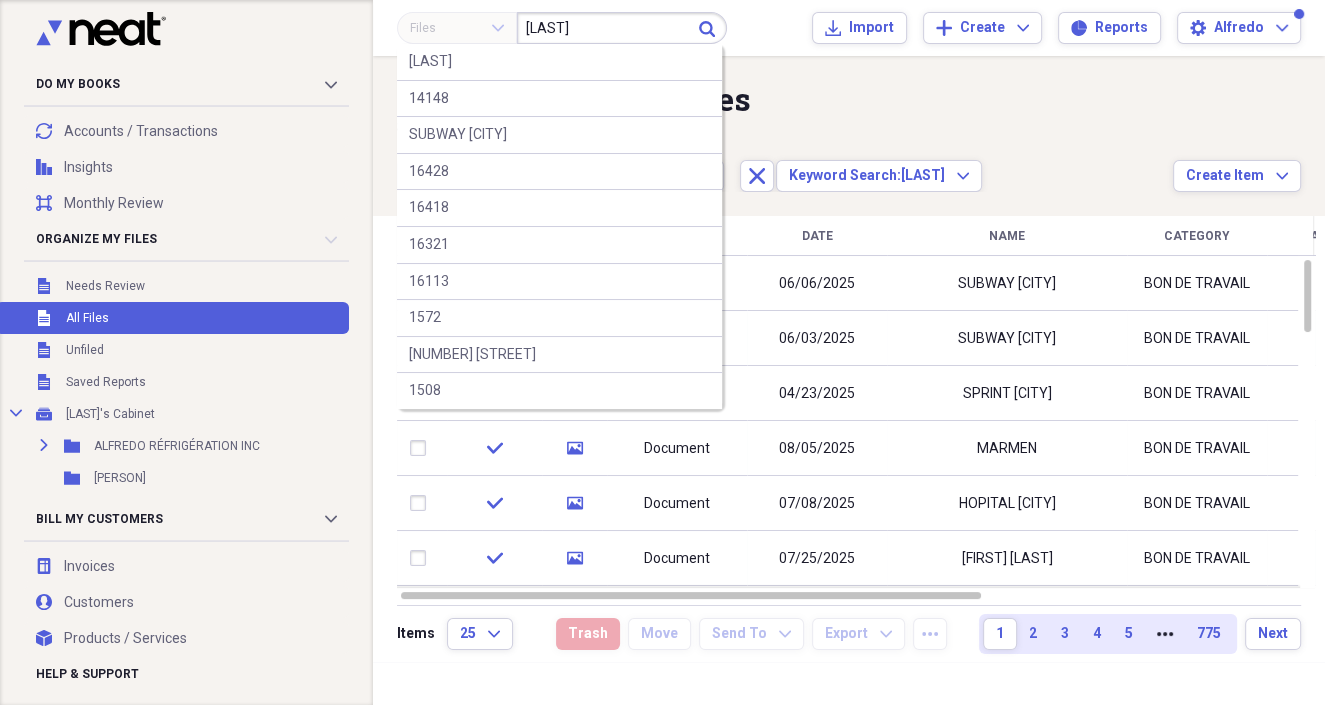 type on "[LAST]" 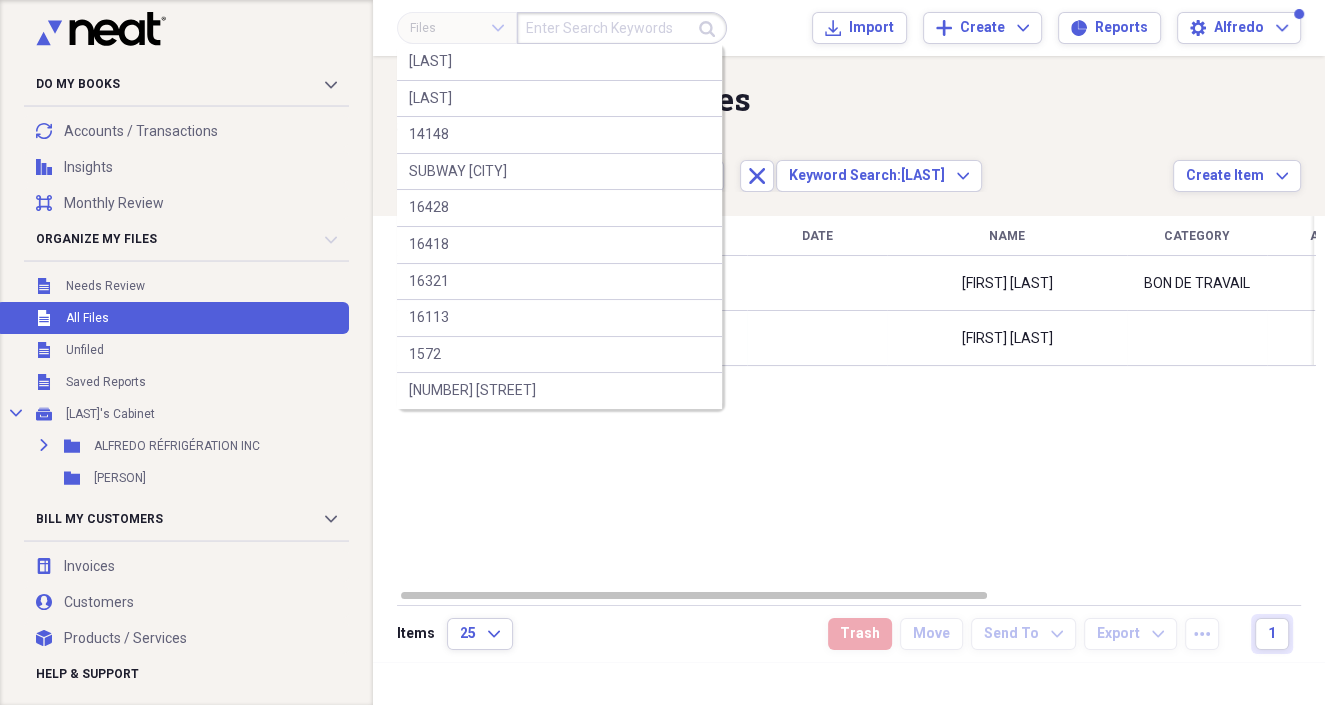 click at bounding box center [622, 28] 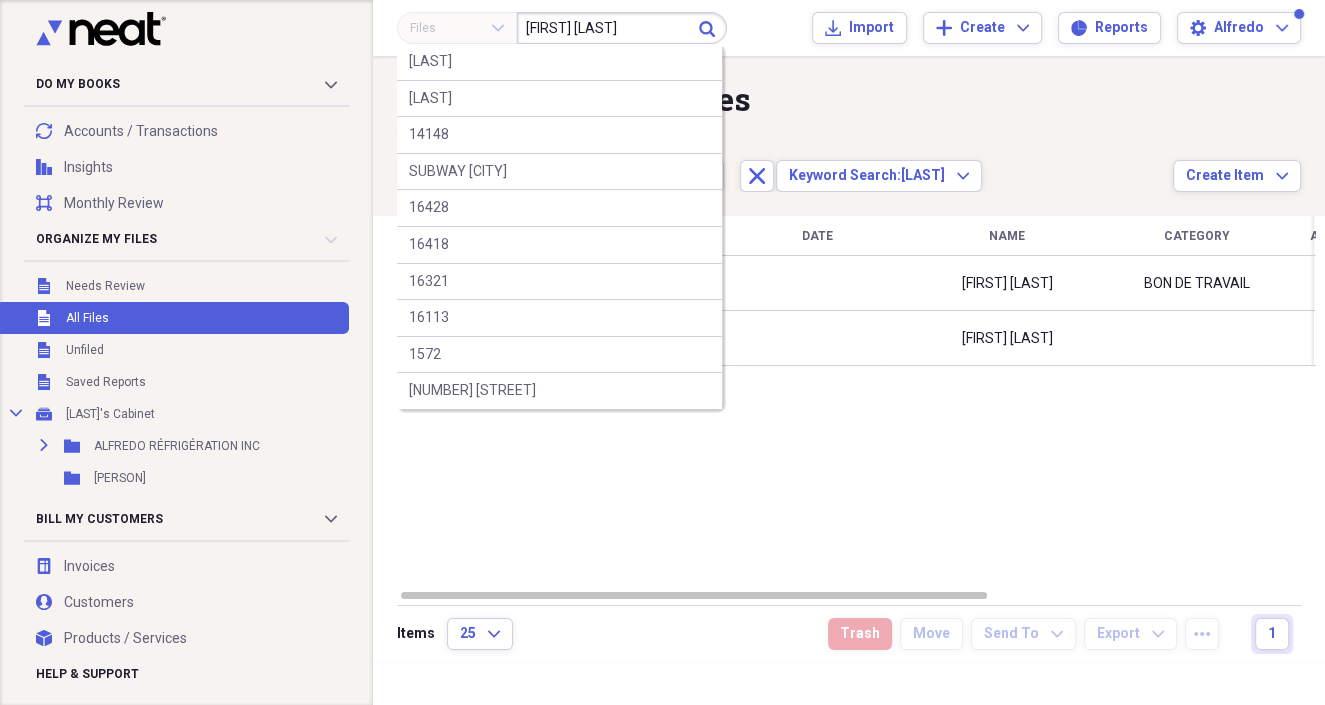 type on "[FIRST] [LAST]" 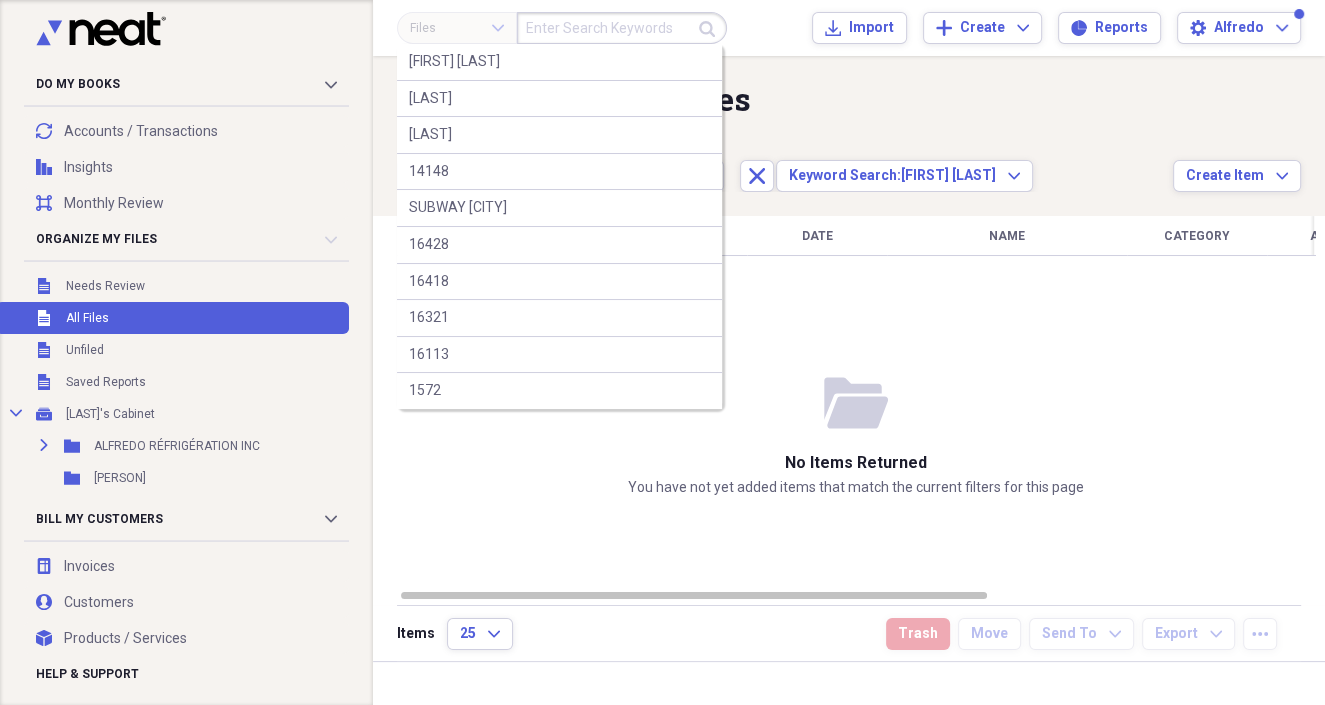 click at bounding box center (622, 28) 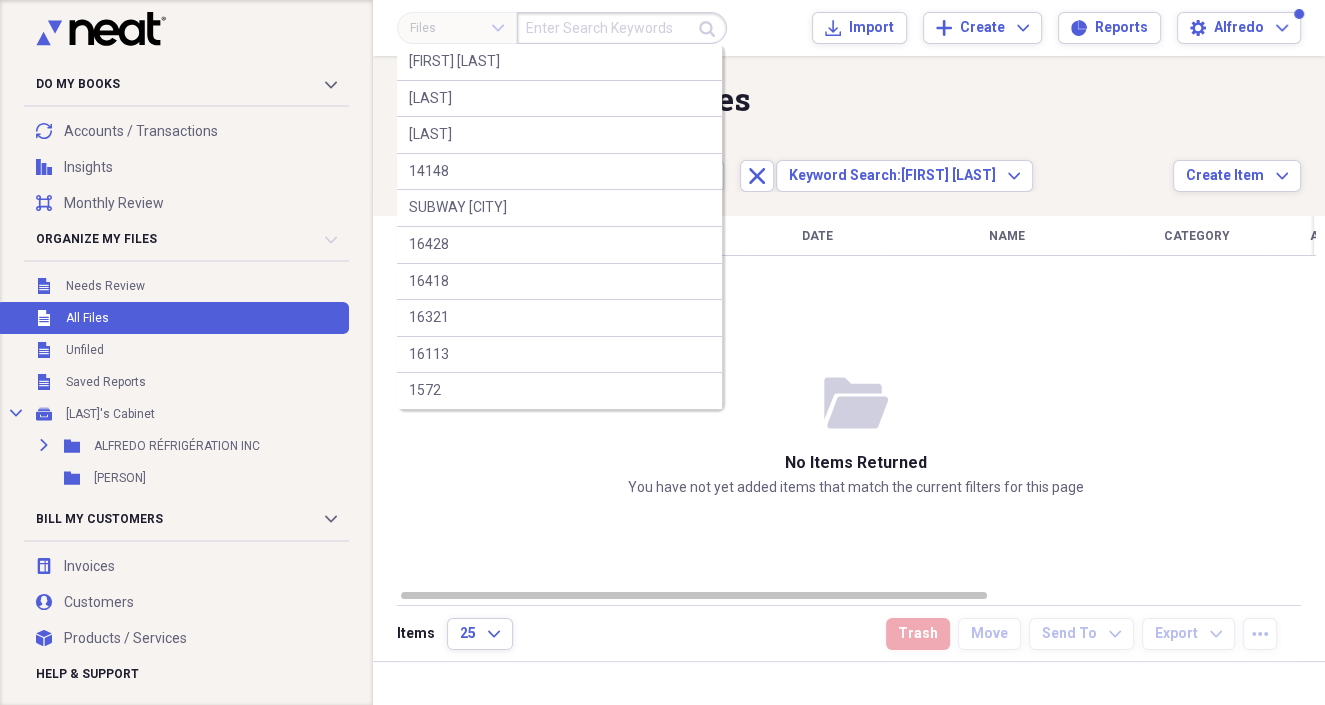 type on "e" 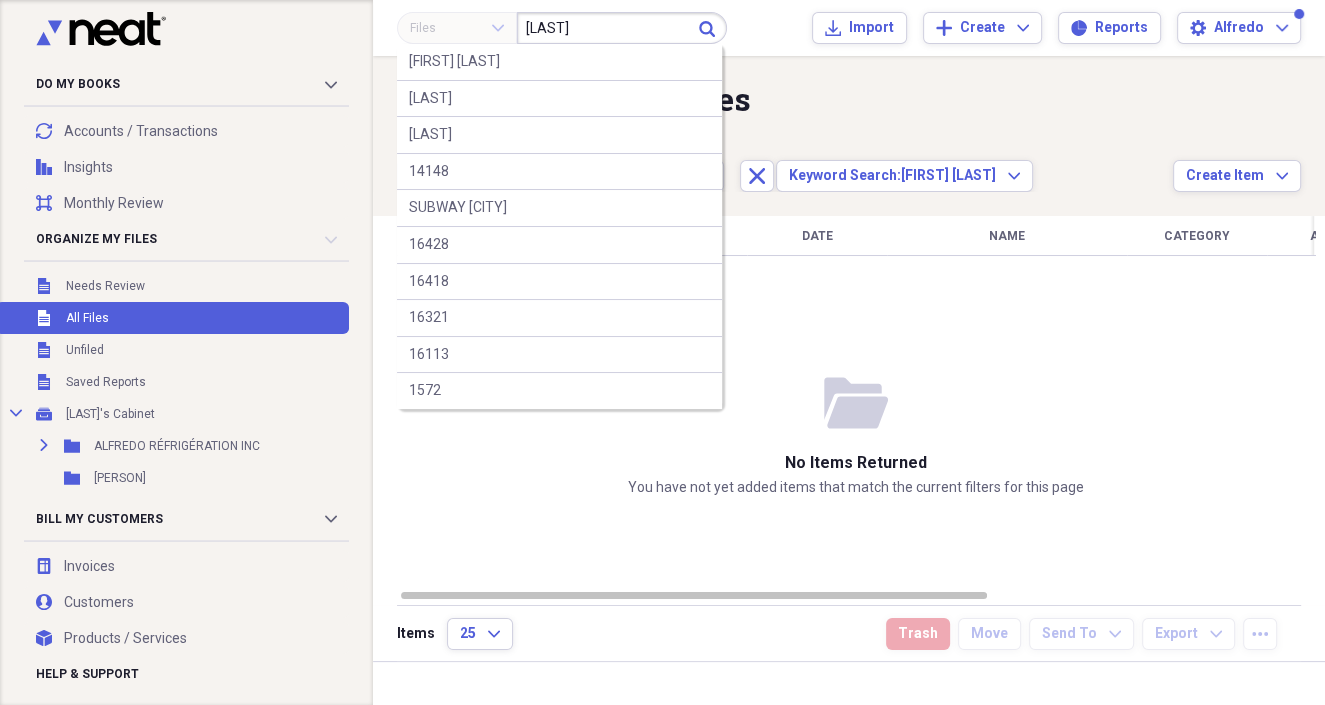 type on "[LAST]" 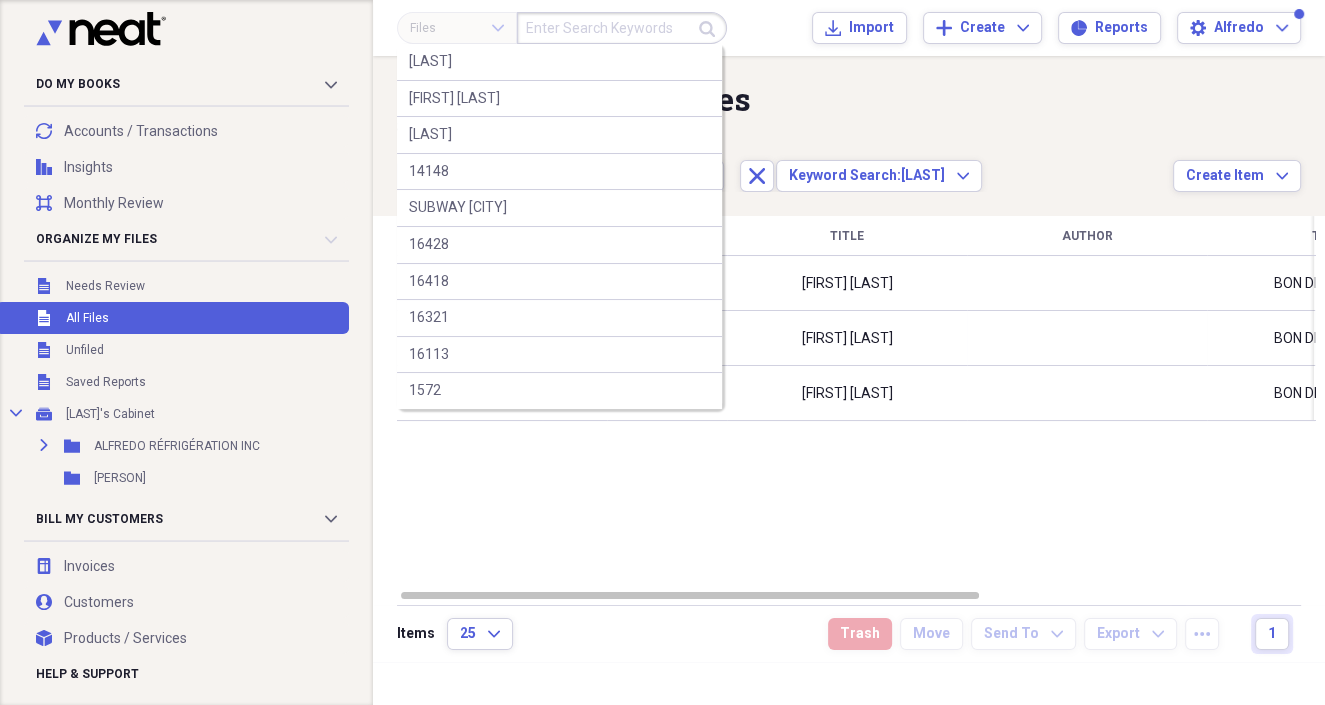 click at bounding box center [622, 28] 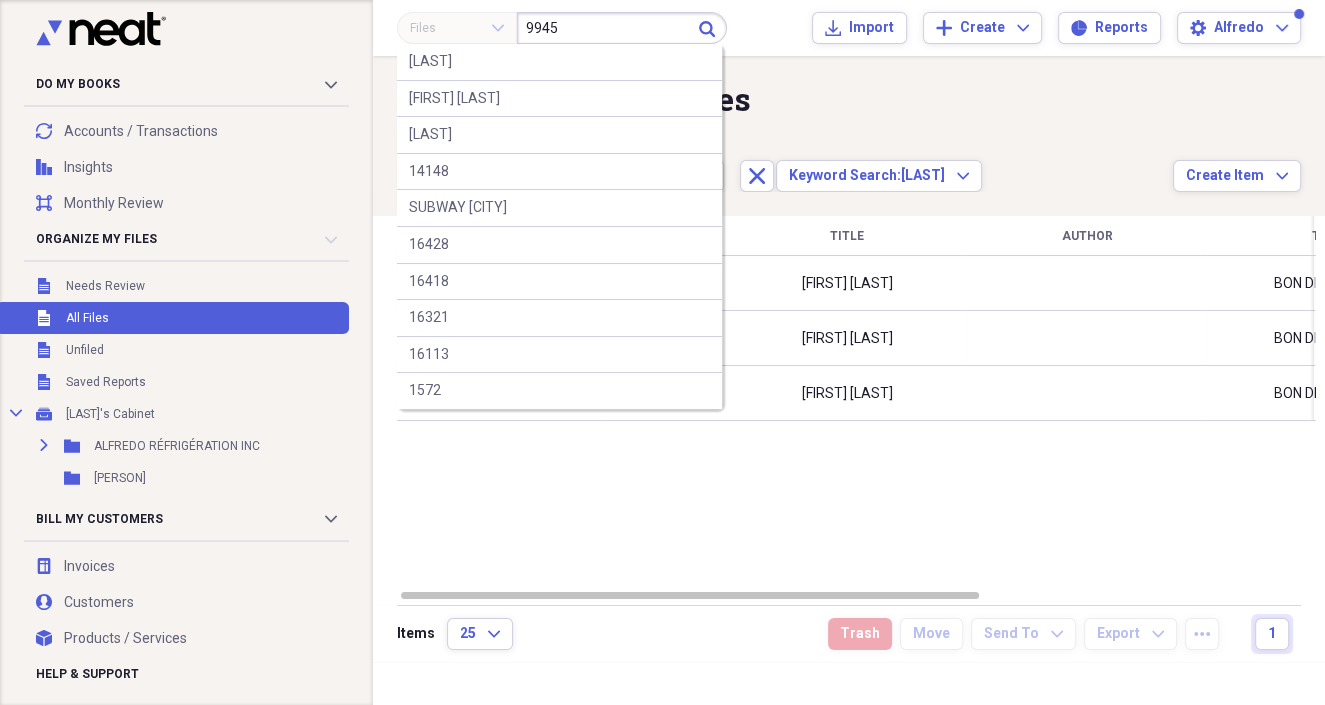 type on "9945" 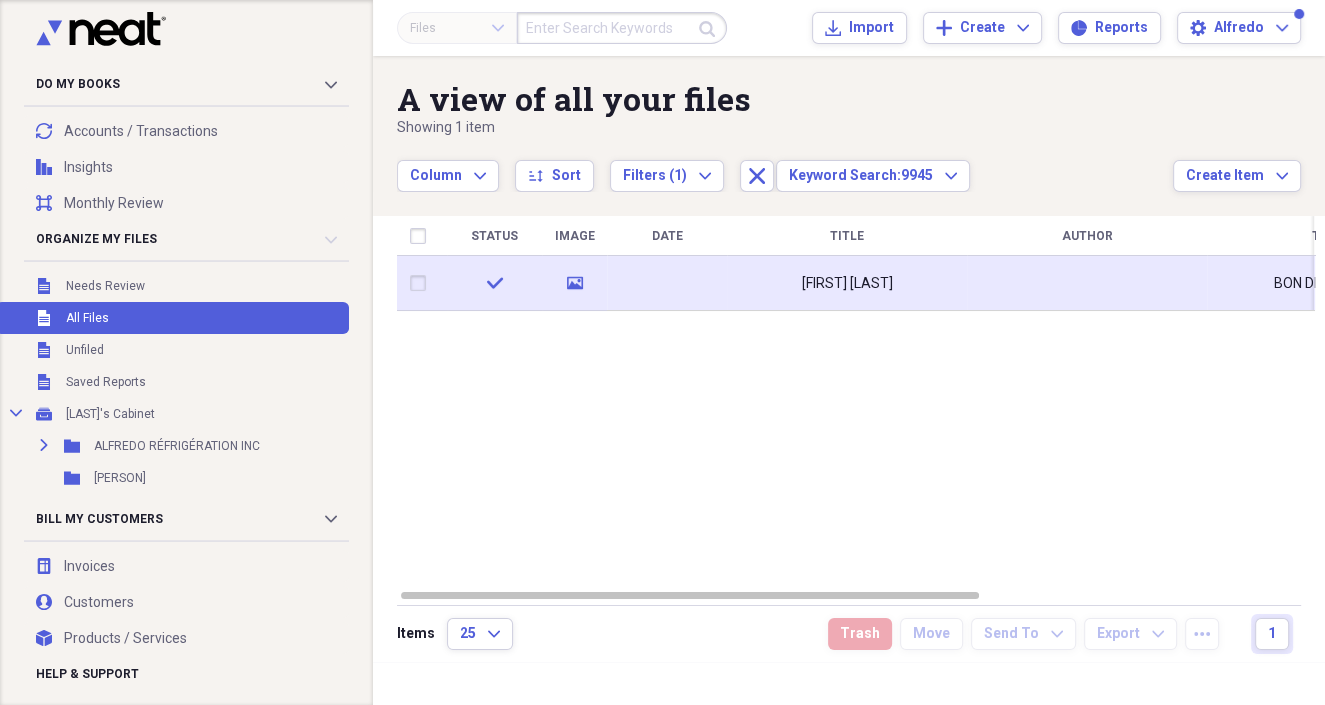 click on "[FIRST] [LAST]" at bounding box center [847, 284] 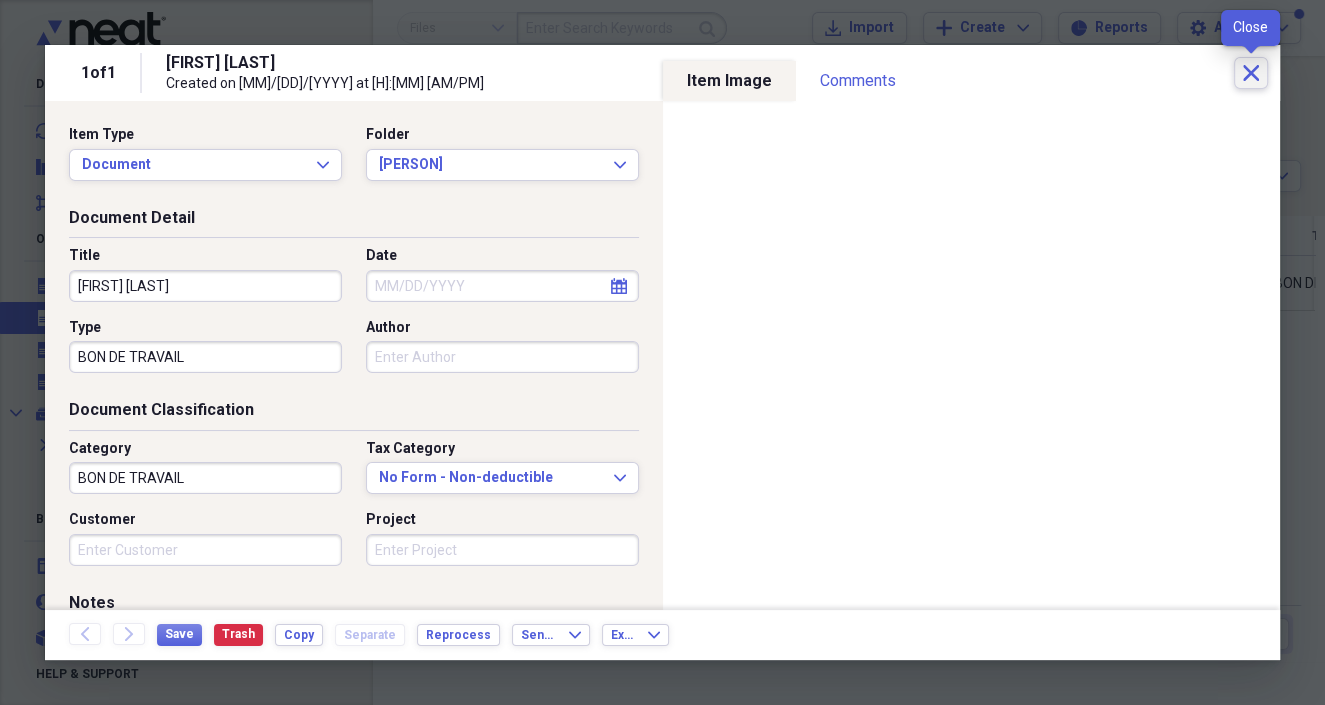 click on "Close" 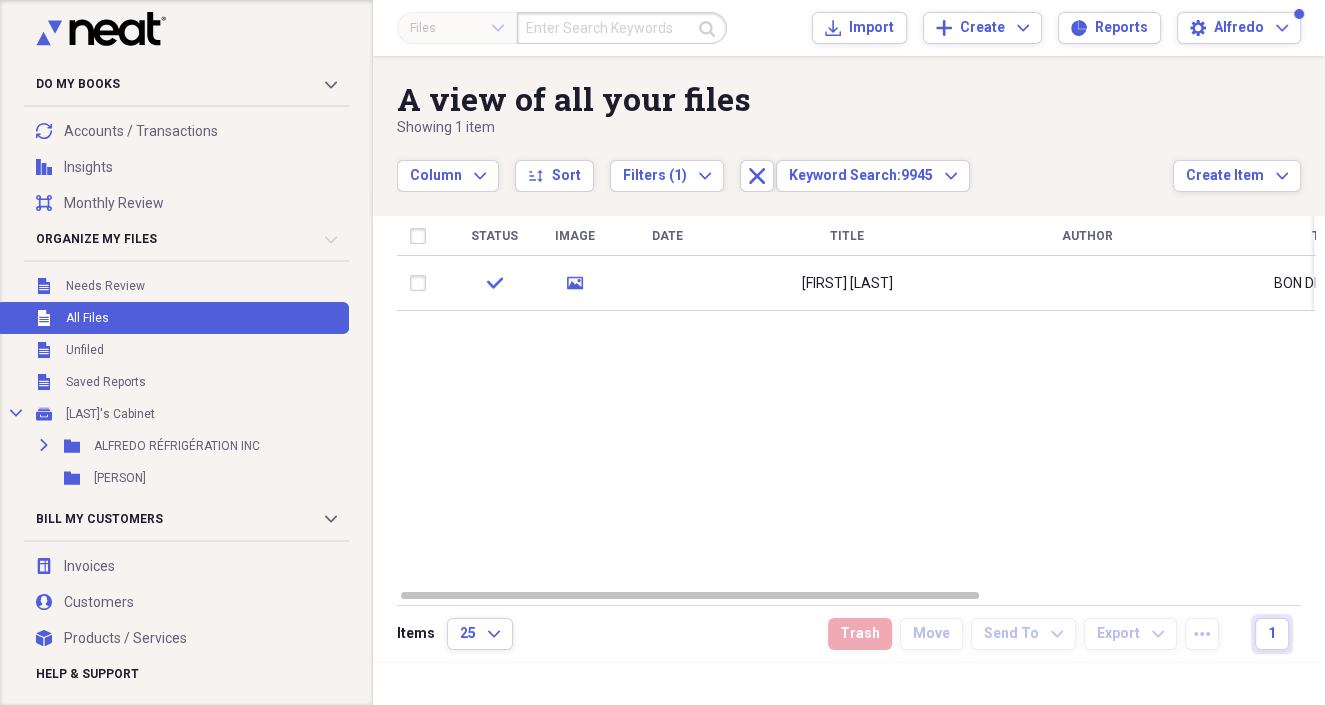 click at bounding box center (622, 28) 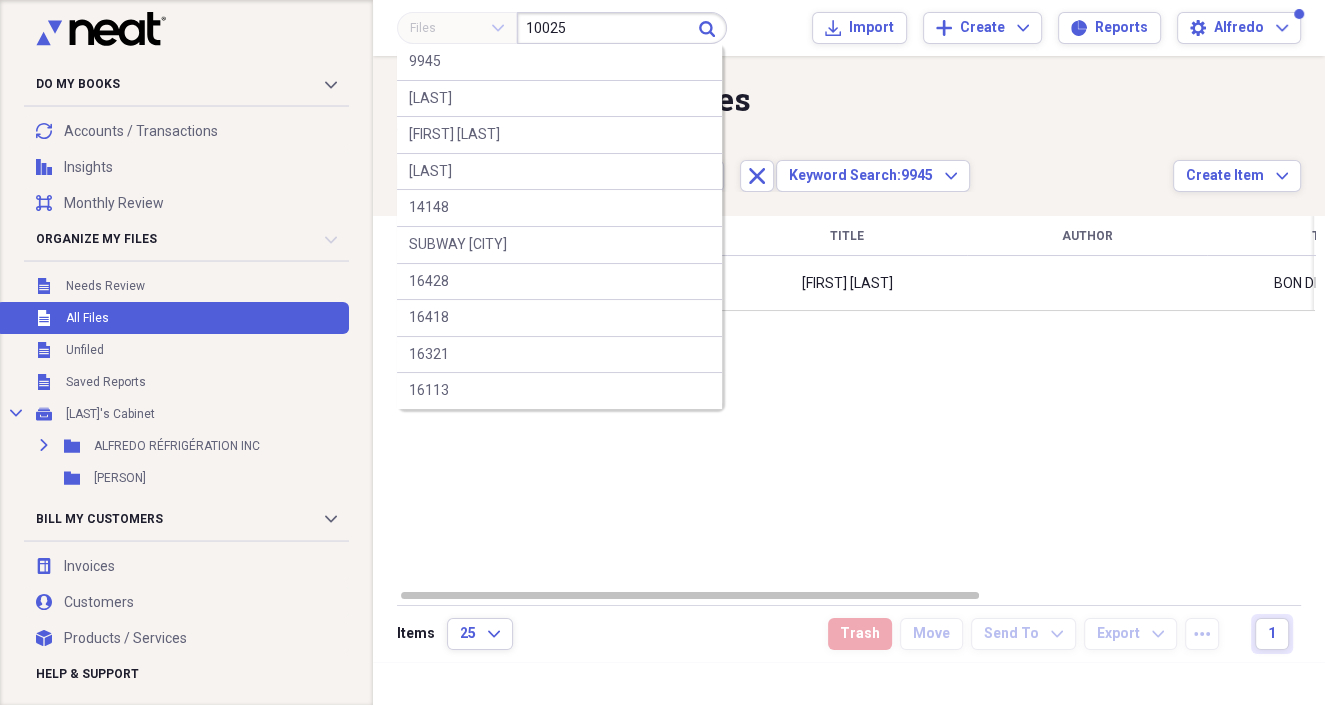 type on "10025" 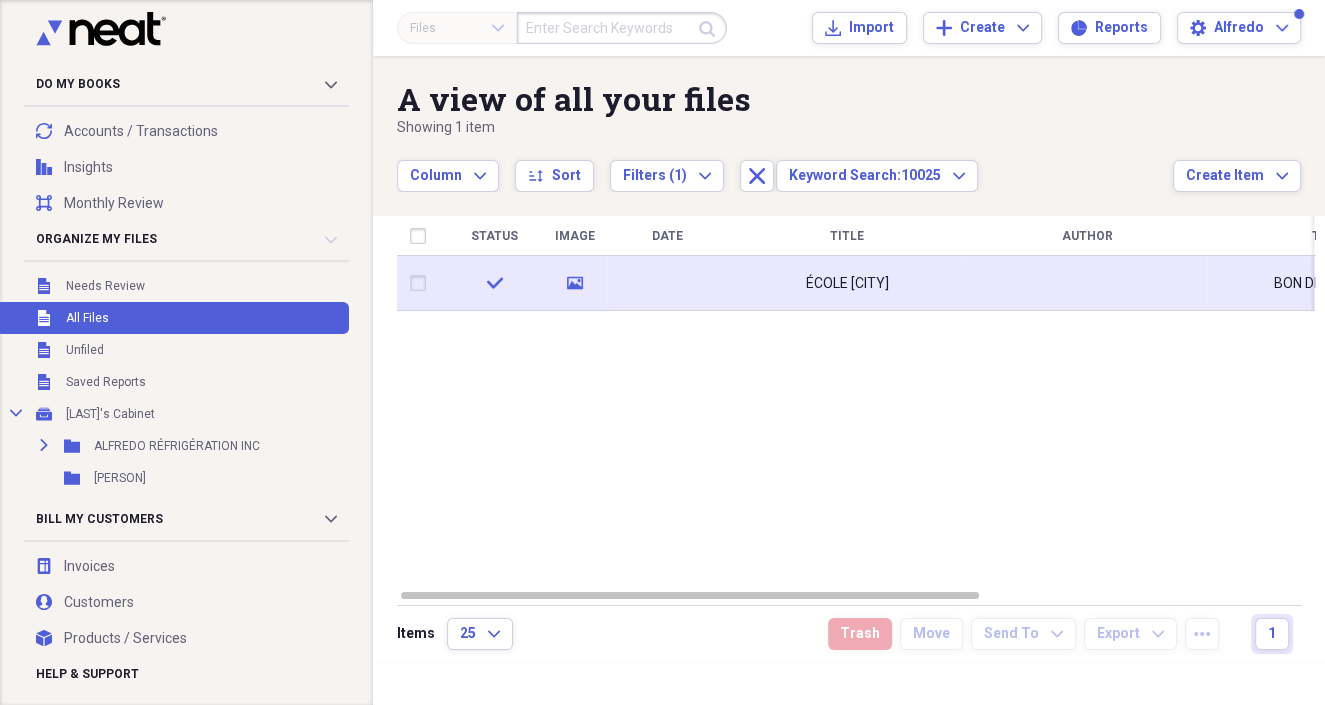 click on "ÉCOLE [CITY]" at bounding box center [847, 284] 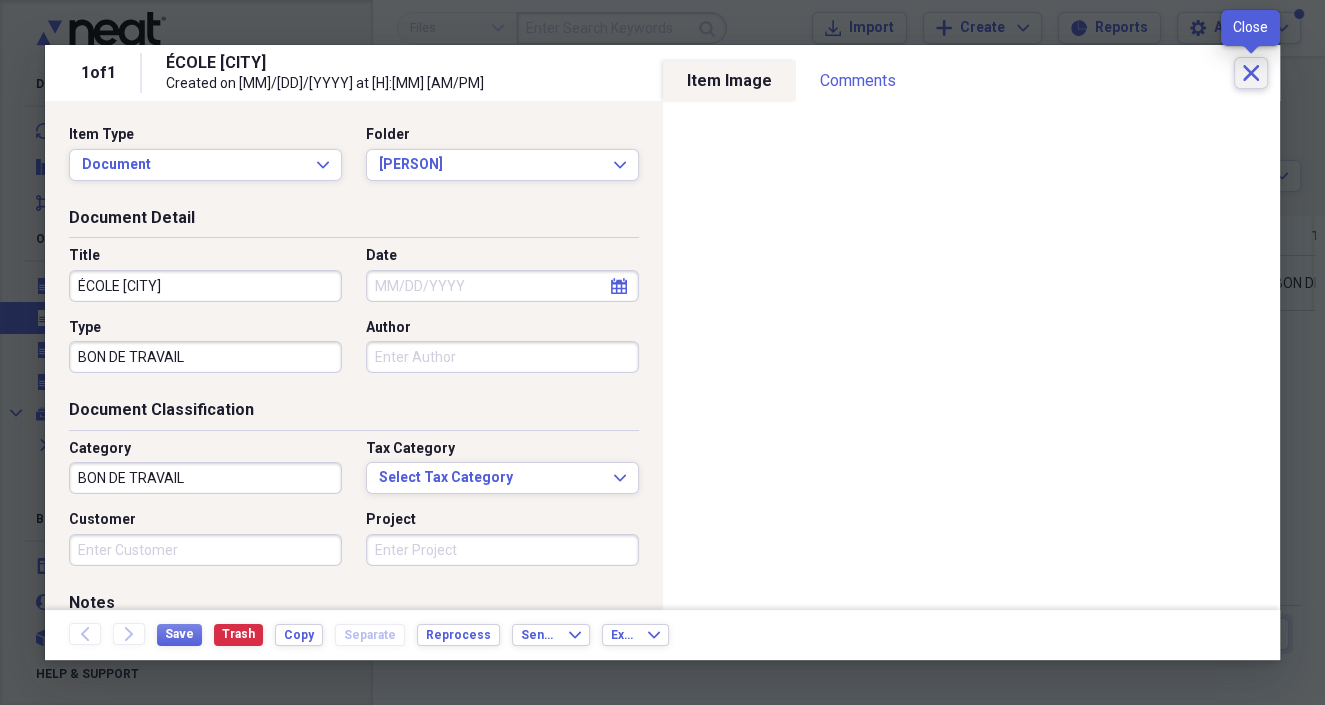 click 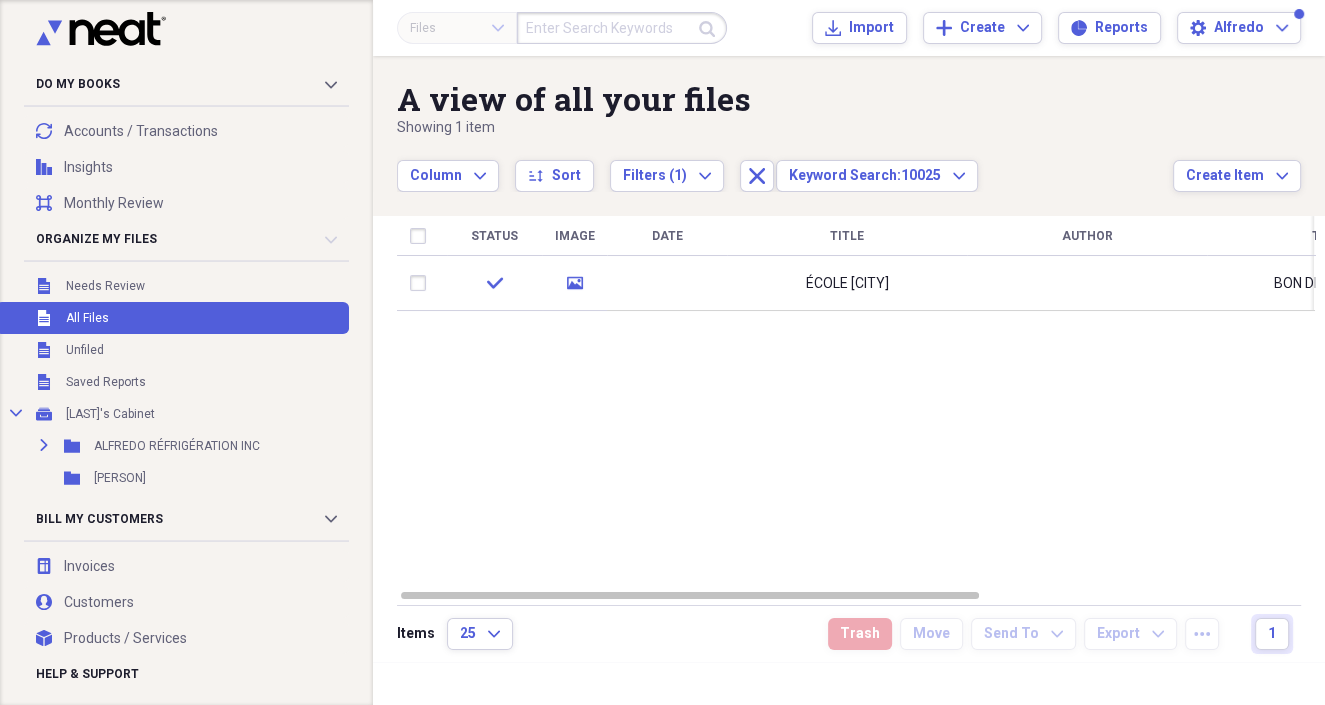 click at bounding box center (622, 28) 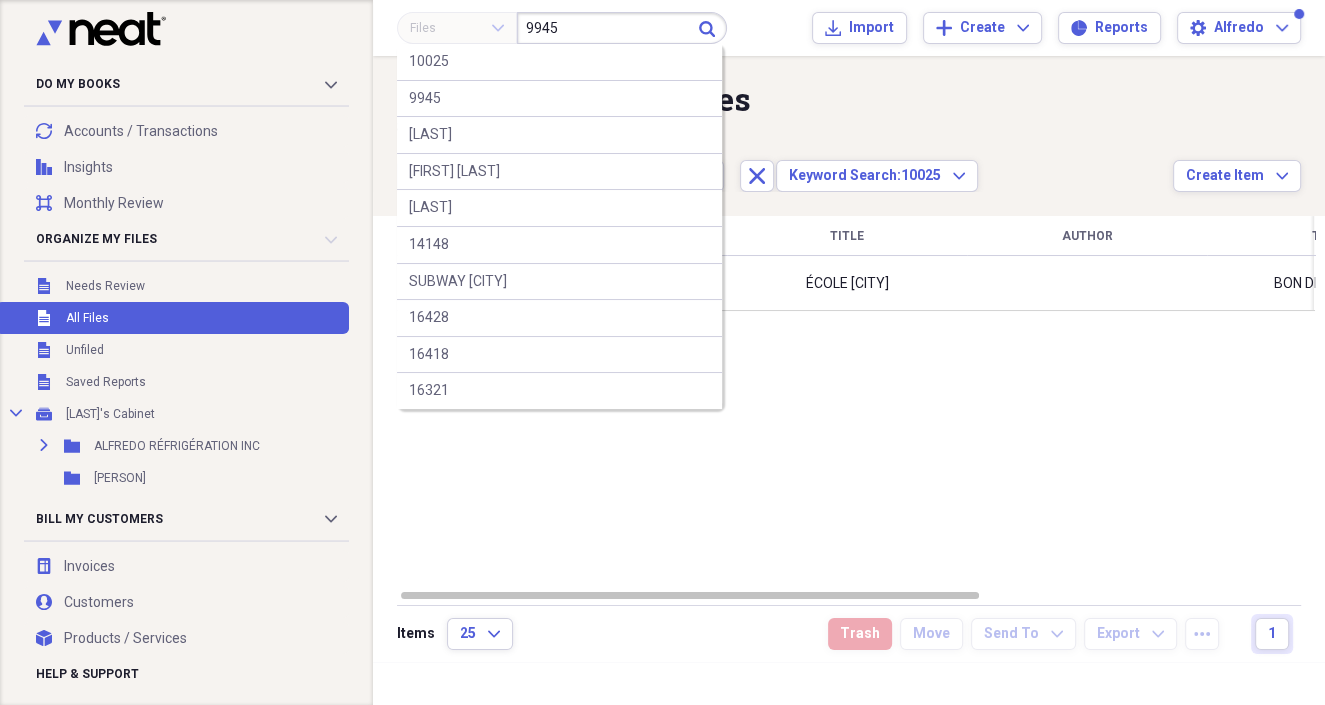 type on "9945" 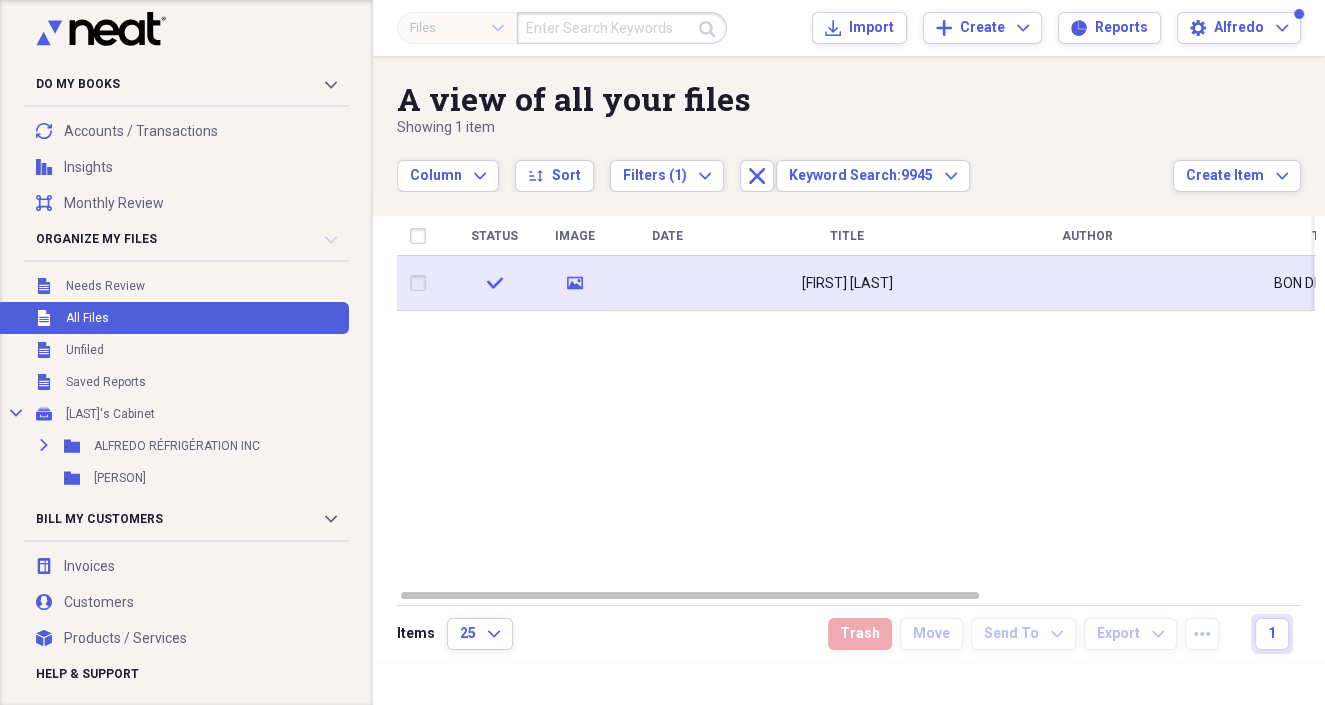 click at bounding box center (1087, 283) 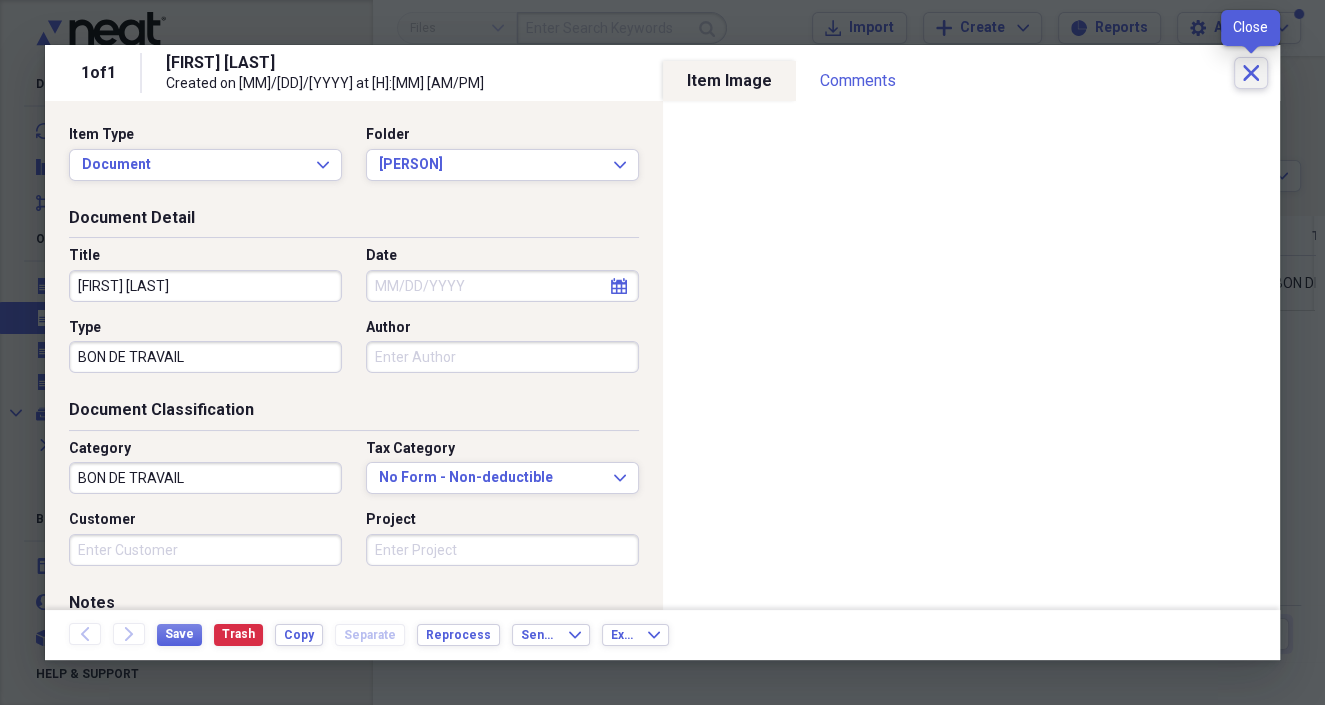 click on "Close" at bounding box center [1251, 73] 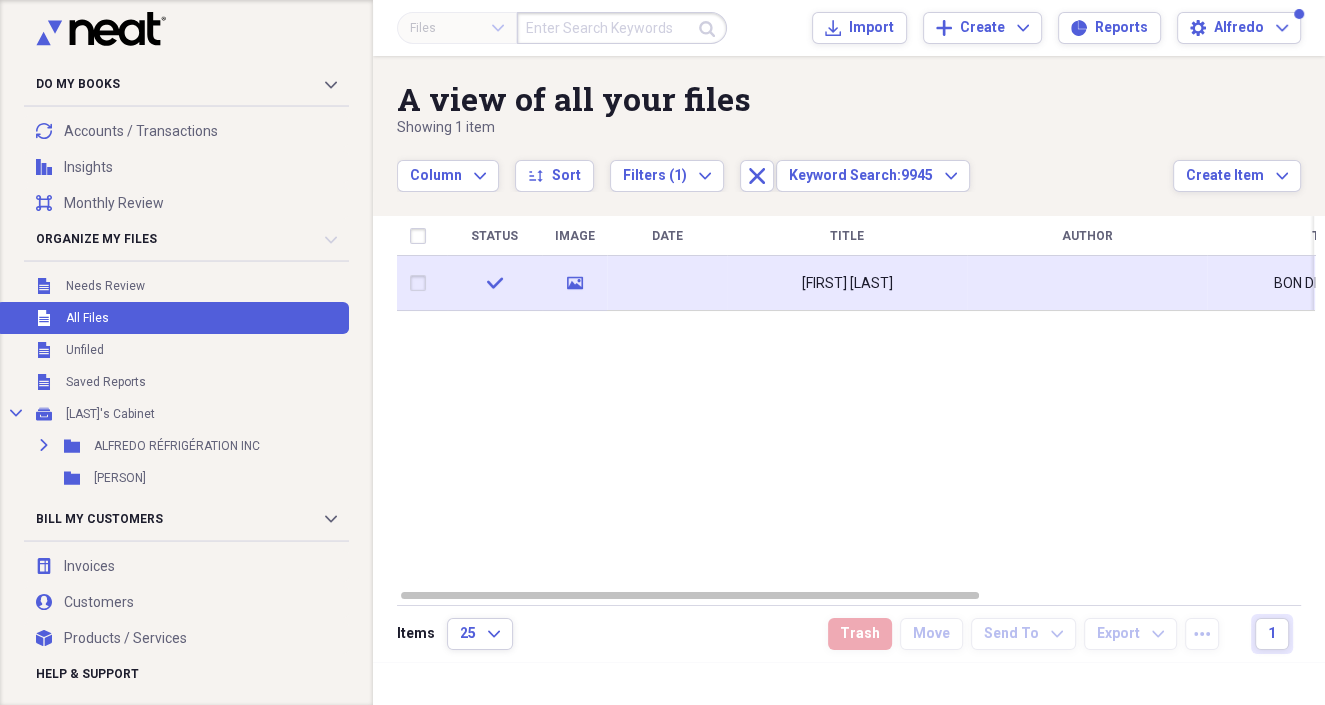 click on "[FIRST] [LAST]" at bounding box center (847, 284) 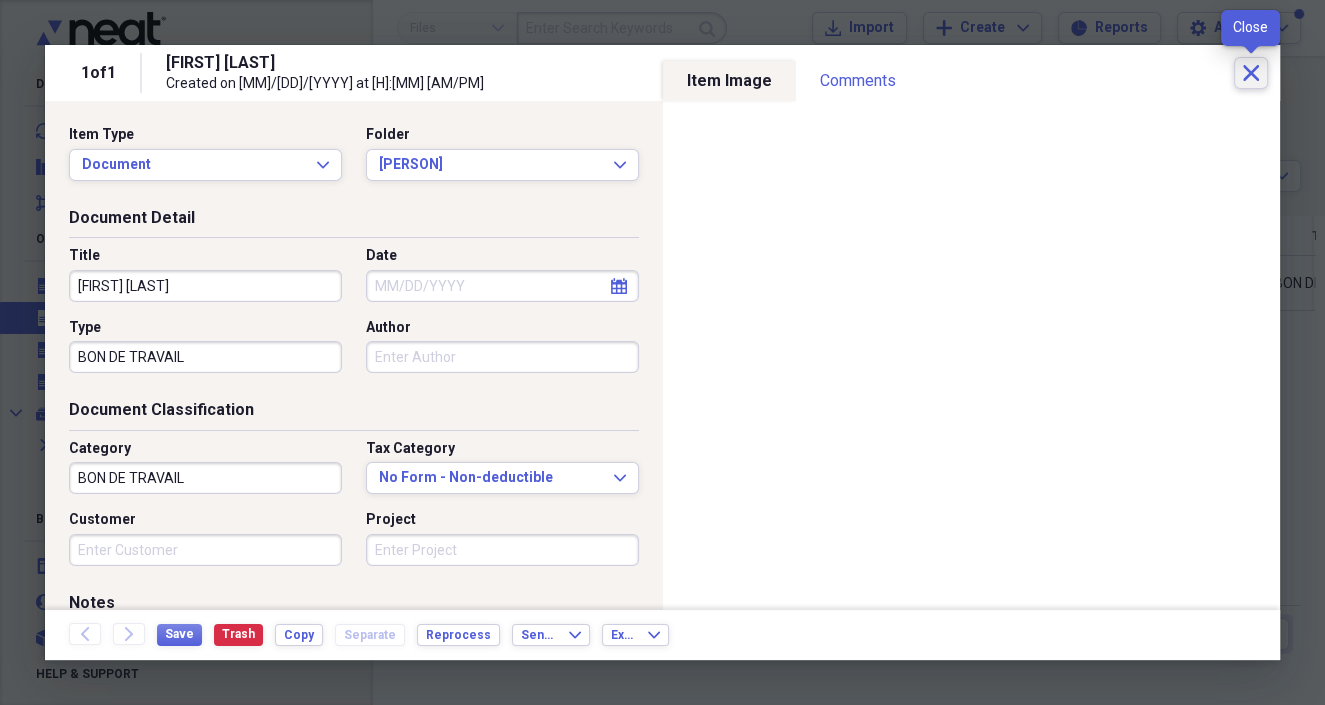 click on "Close" 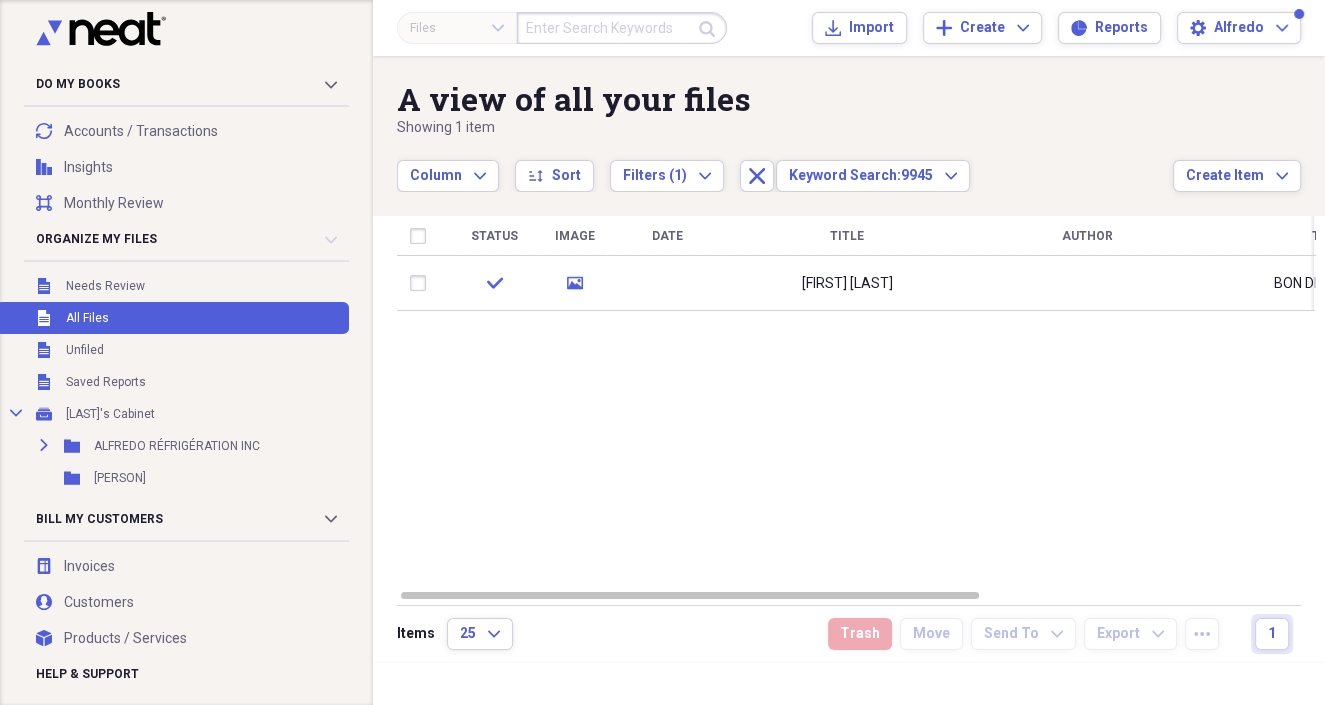 click at bounding box center [622, 28] 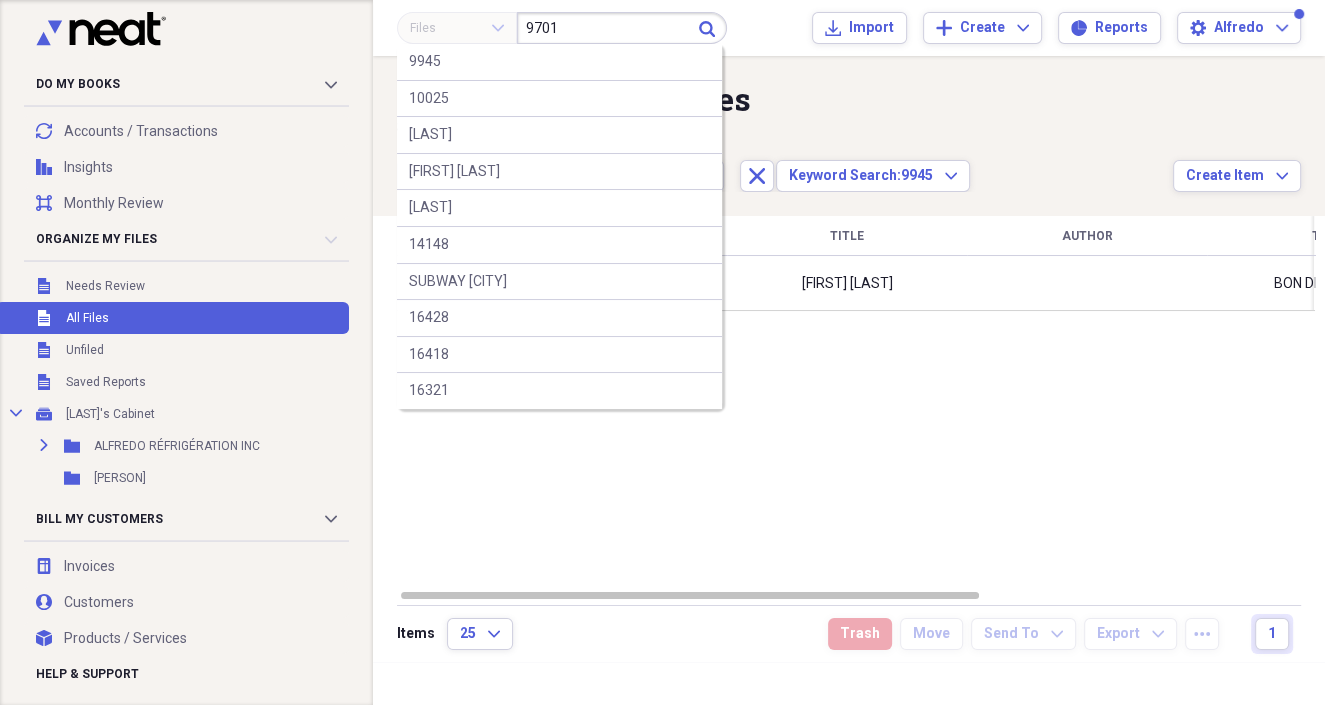 type on "9701" 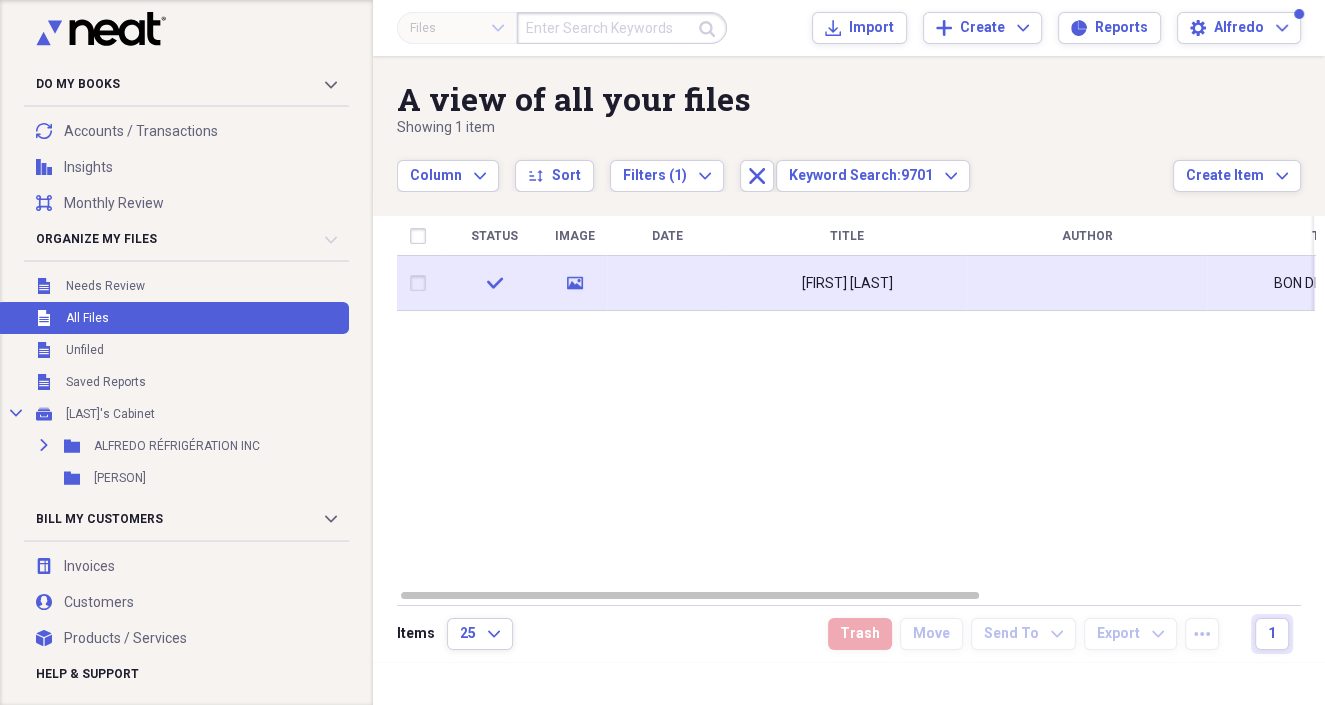 click on "[FIRST] [LAST]" at bounding box center (847, 283) 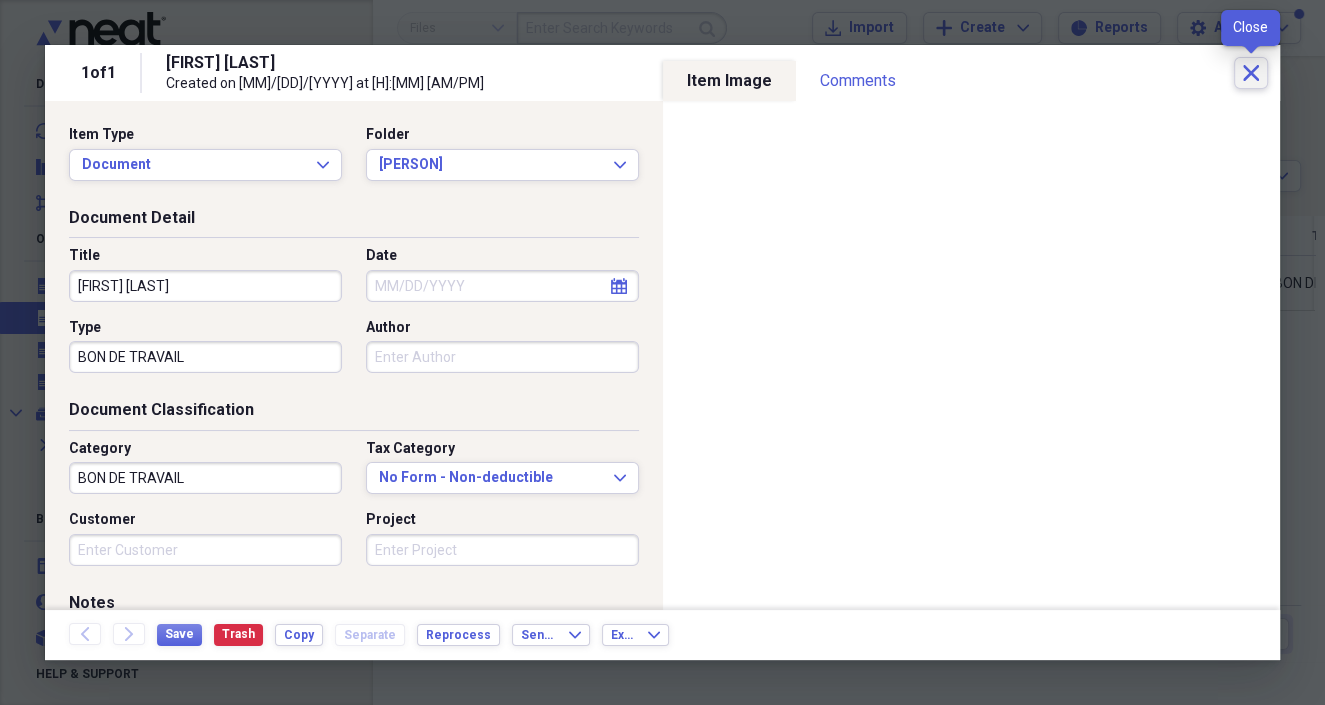 click on "Close" 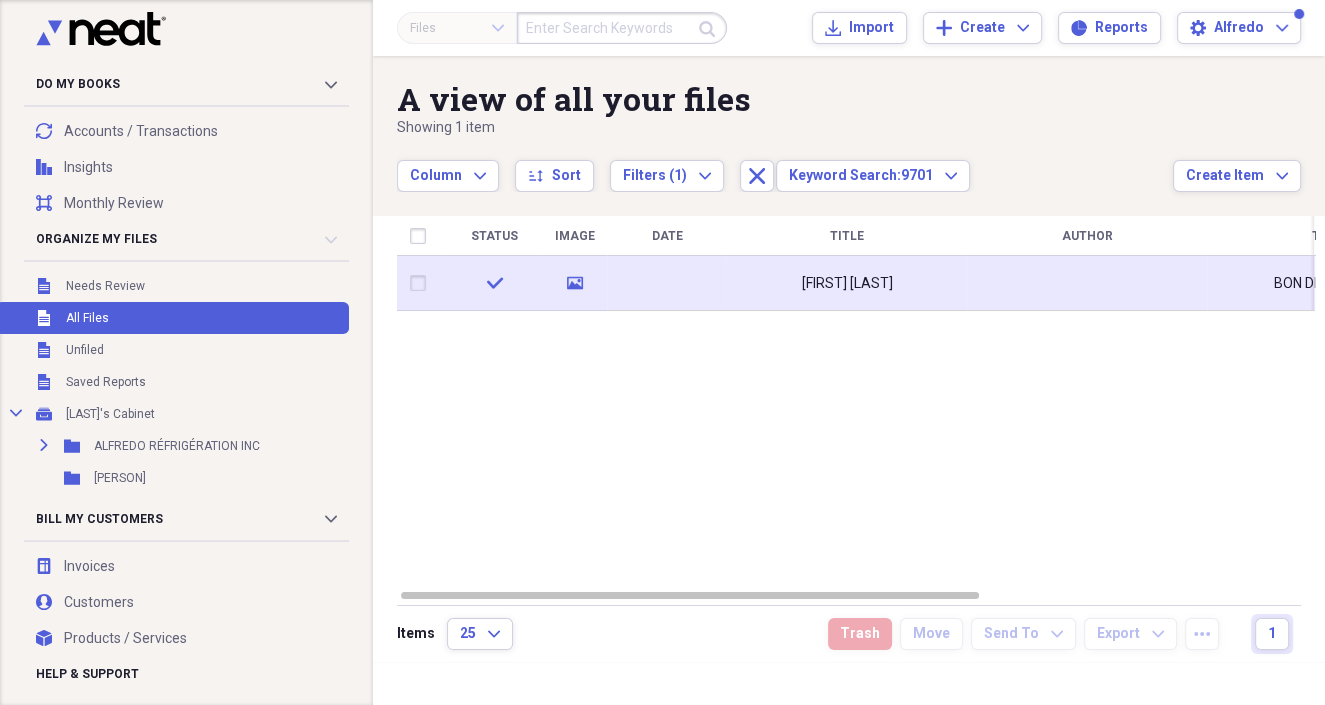 click at bounding box center [1087, 283] 